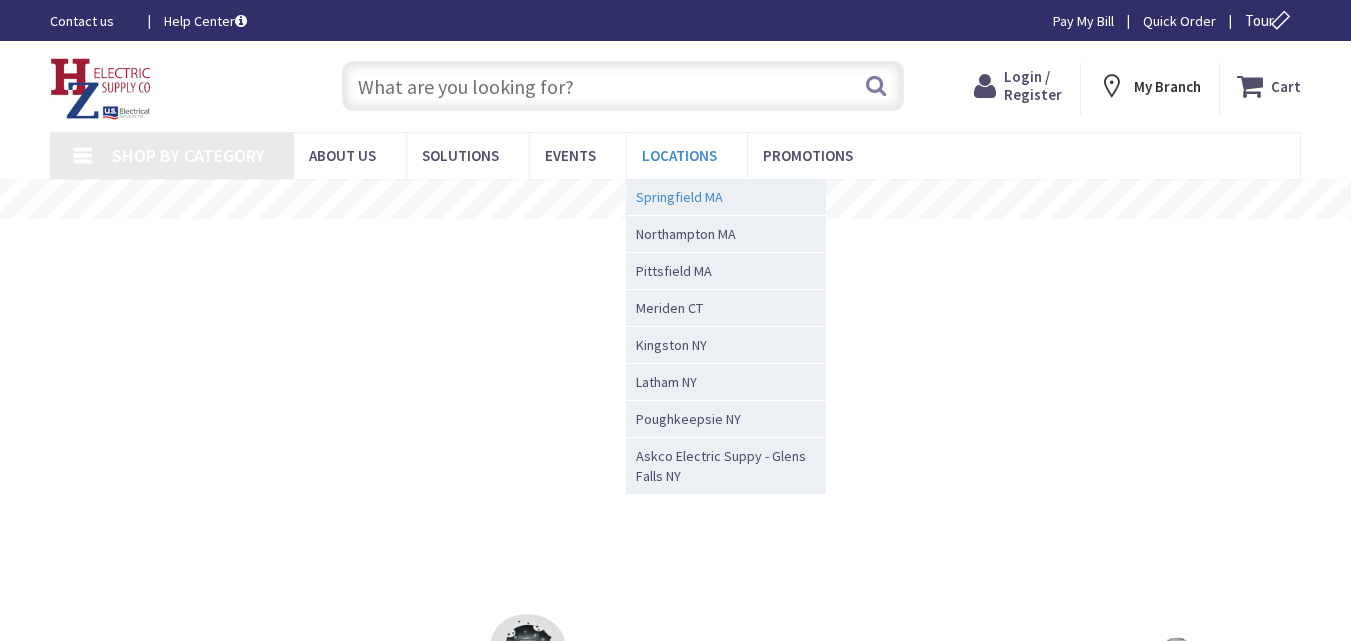 scroll, scrollTop: 0, scrollLeft: 0, axis: both 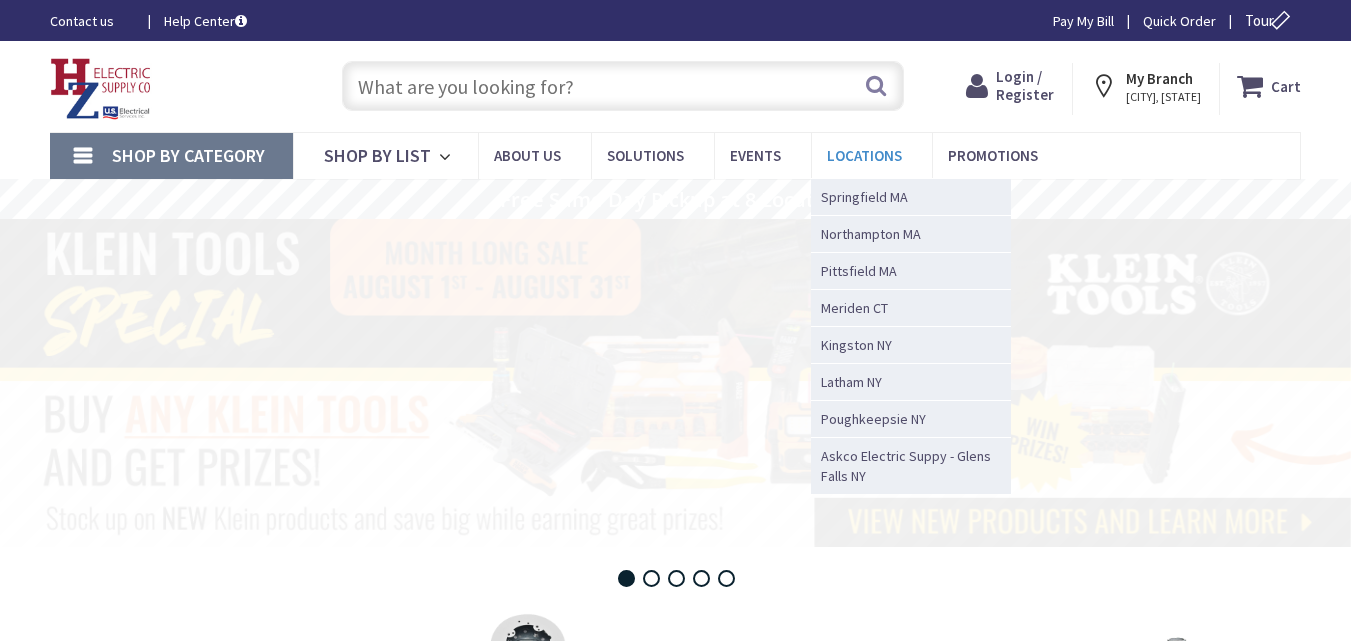 type on "[POSTAL_CODE], [CITY], [STATE] [POSTAL_CODE], India" 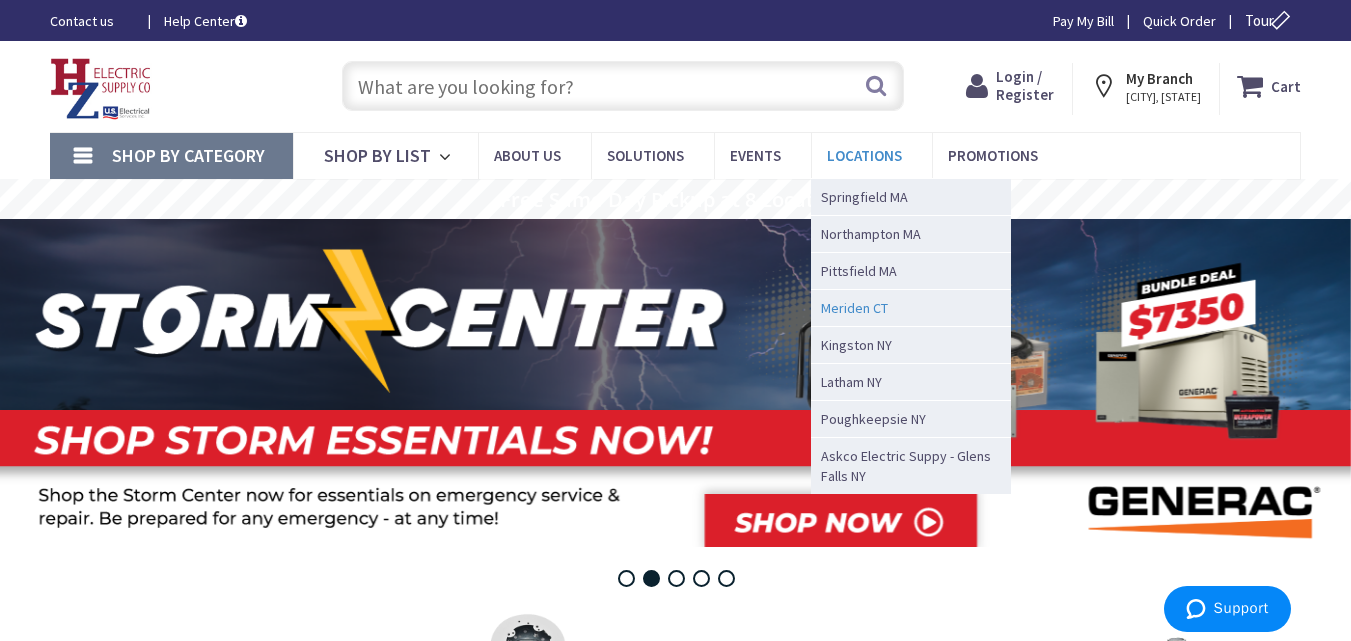 click on "Meriden CT" at bounding box center (854, 308) 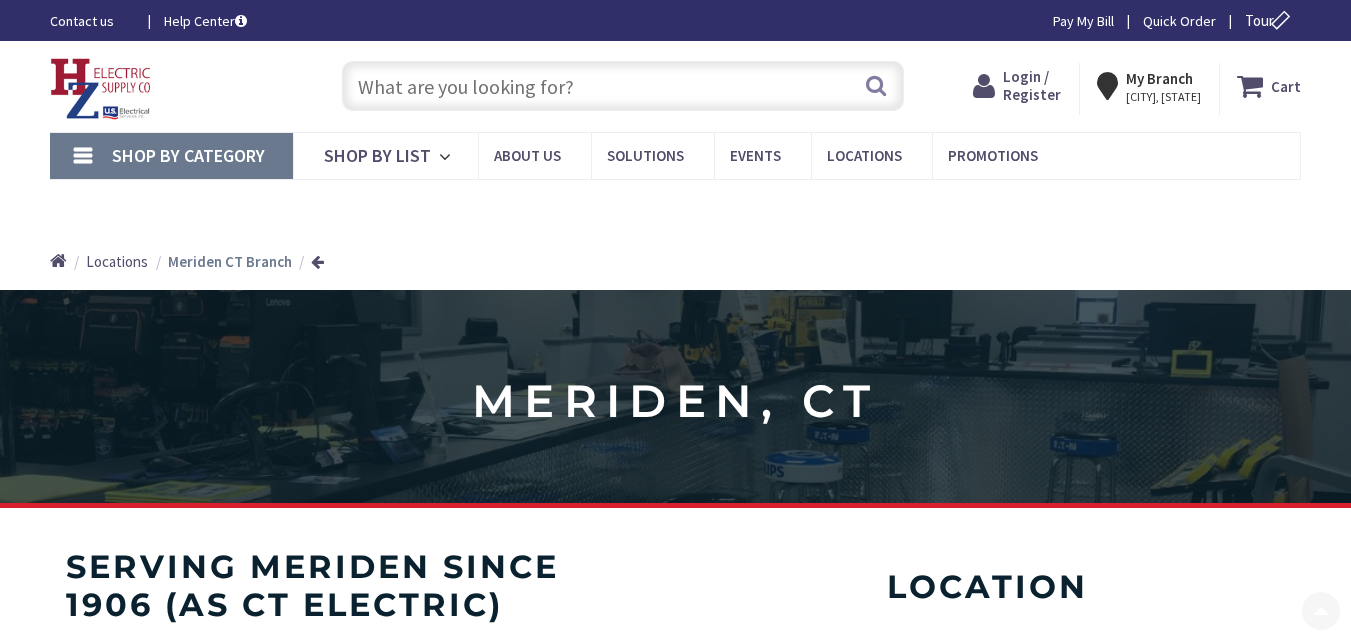 scroll, scrollTop: 500, scrollLeft: 0, axis: vertical 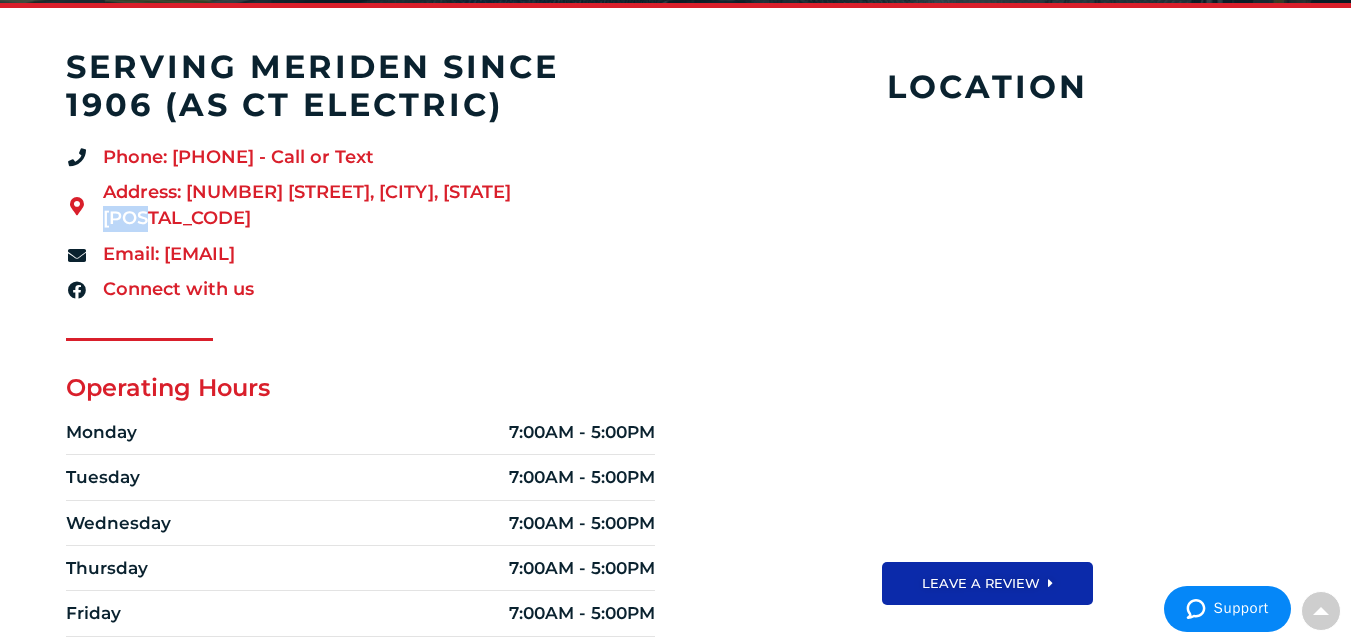 drag, startPoint x: 671, startPoint y: 191, endPoint x: 526, endPoint y: 191, distance: 145 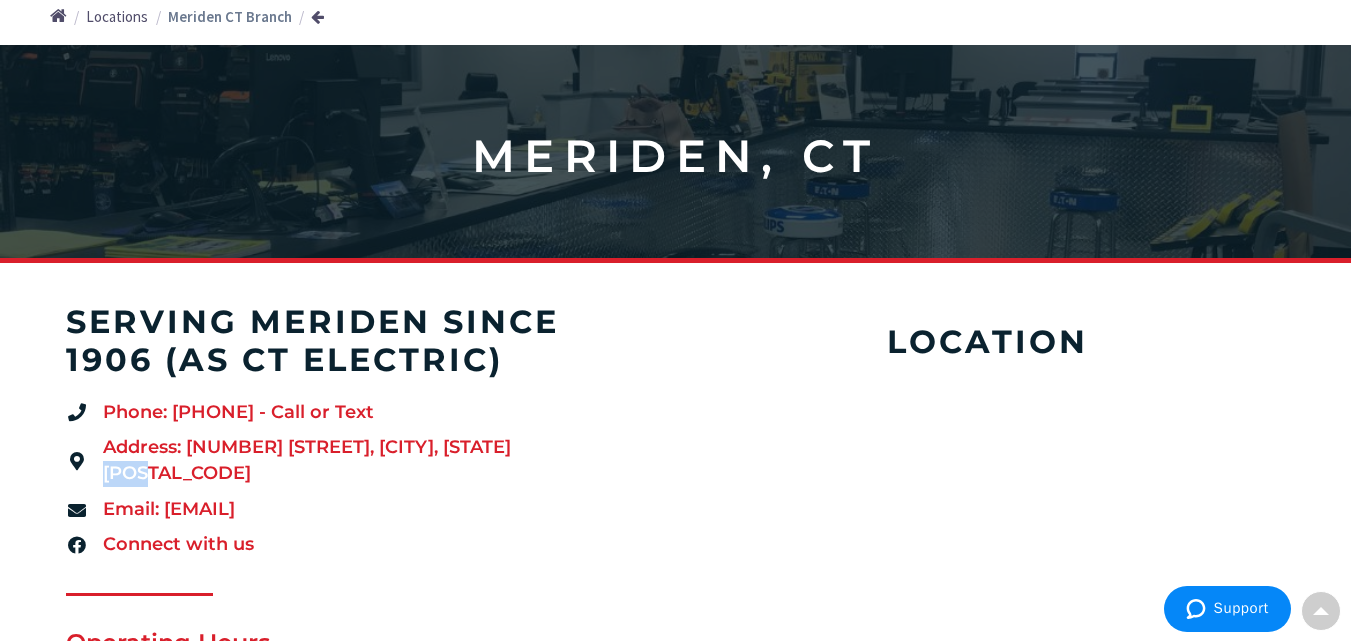 scroll, scrollTop: 0, scrollLeft: 0, axis: both 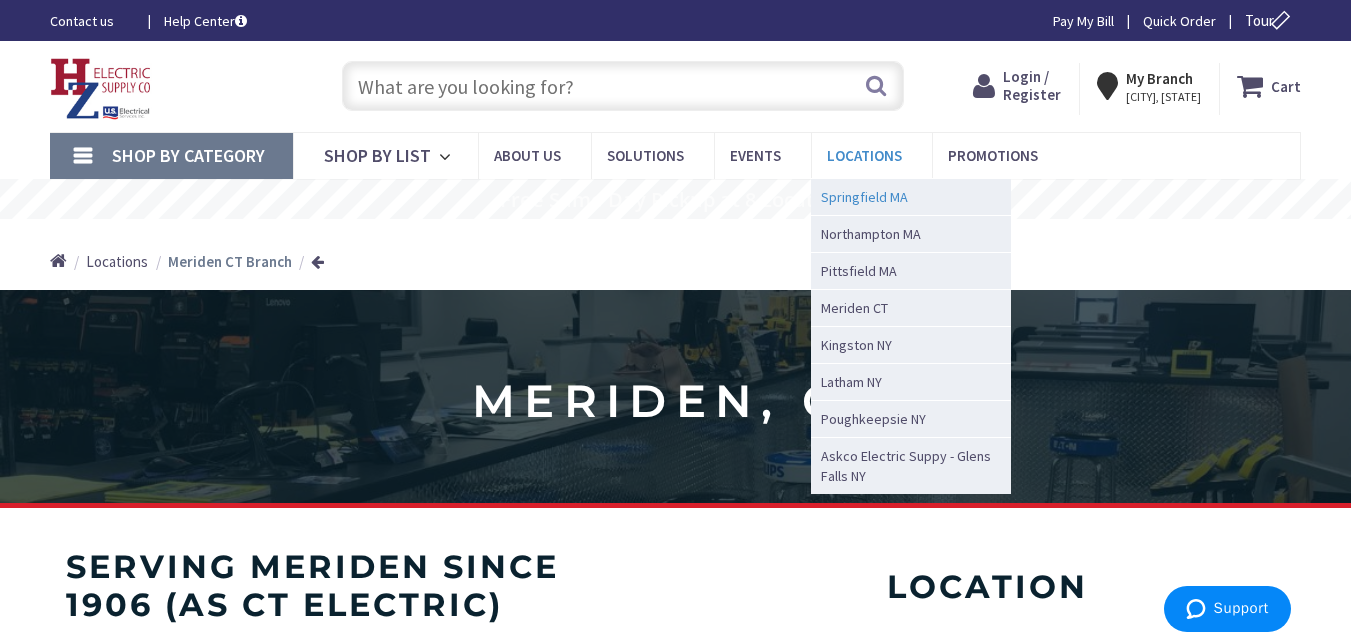 click on "Springfield MA" at bounding box center (864, 197) 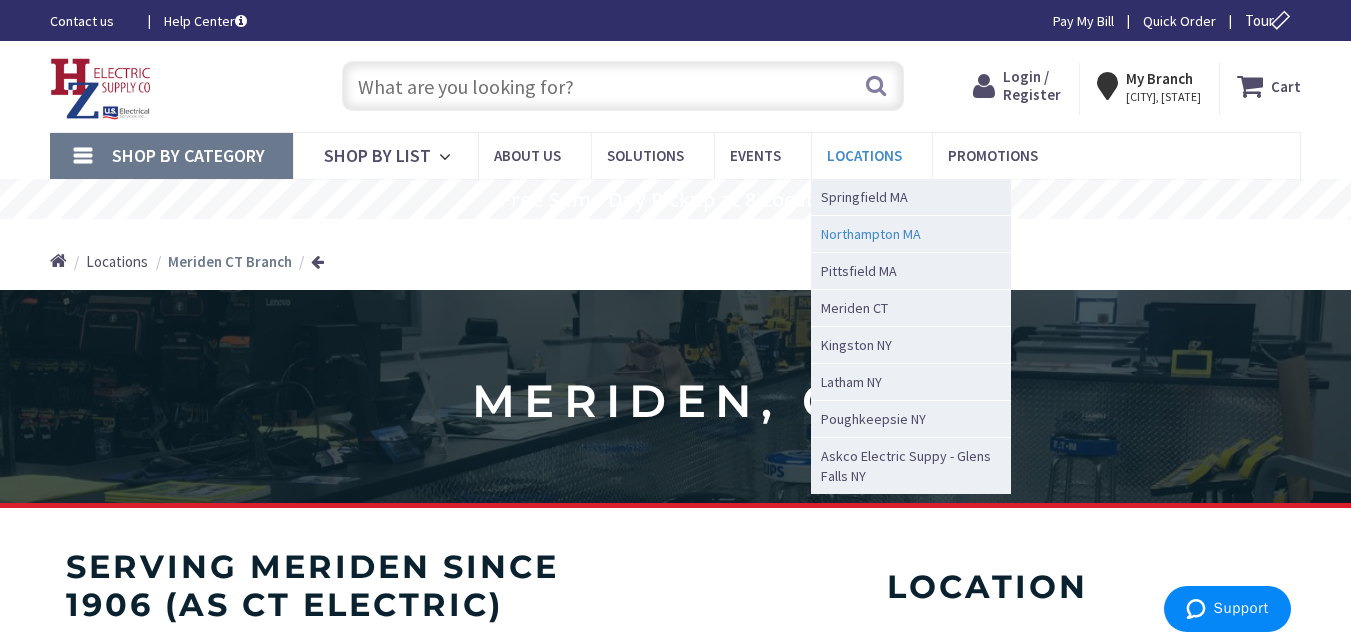 click on "Northampton MA" at bounding box center [911, 233] 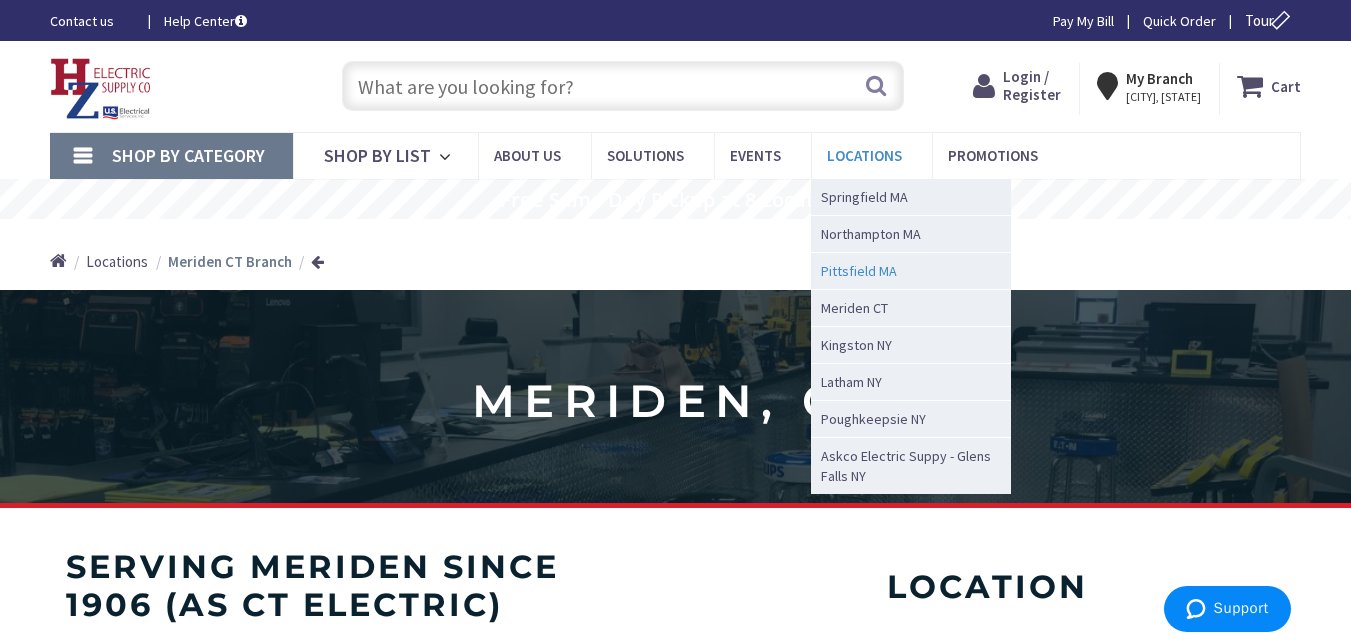 click on "Pittsfield MA" at bounding box center [859, 271] 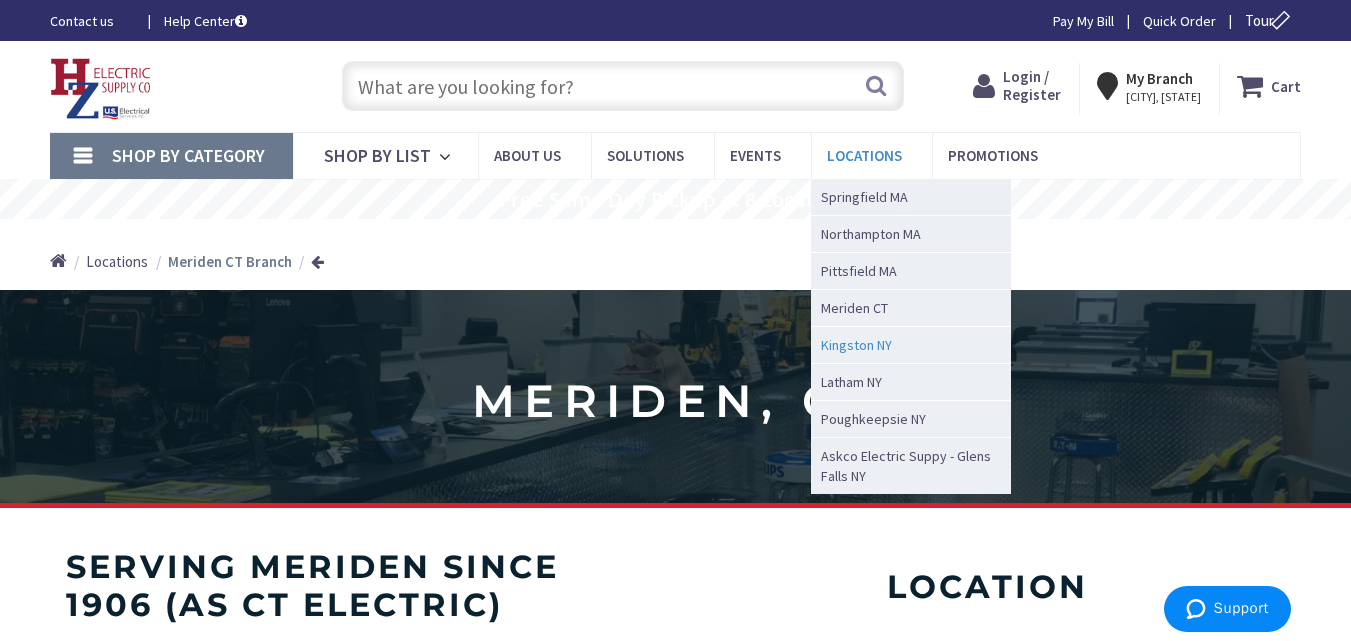 click on "Kingston NY" at bounding box center [856, 345] 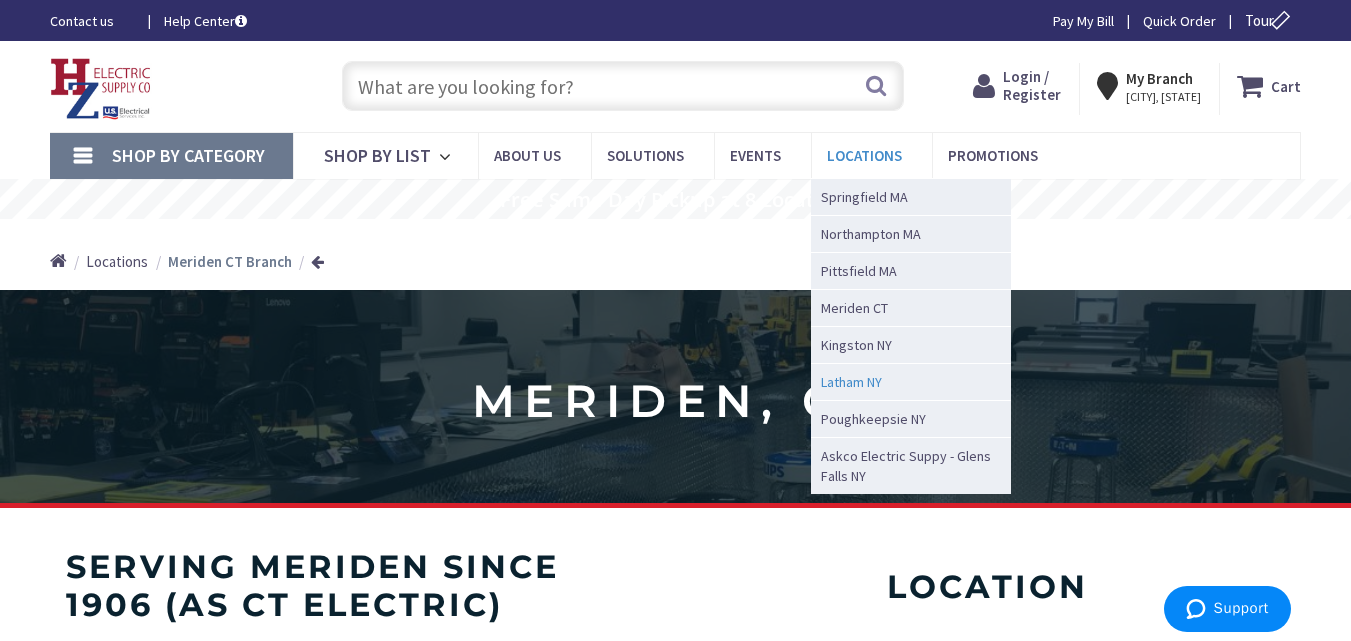 click on "Latham  NY" at bounding box center [851, 382] 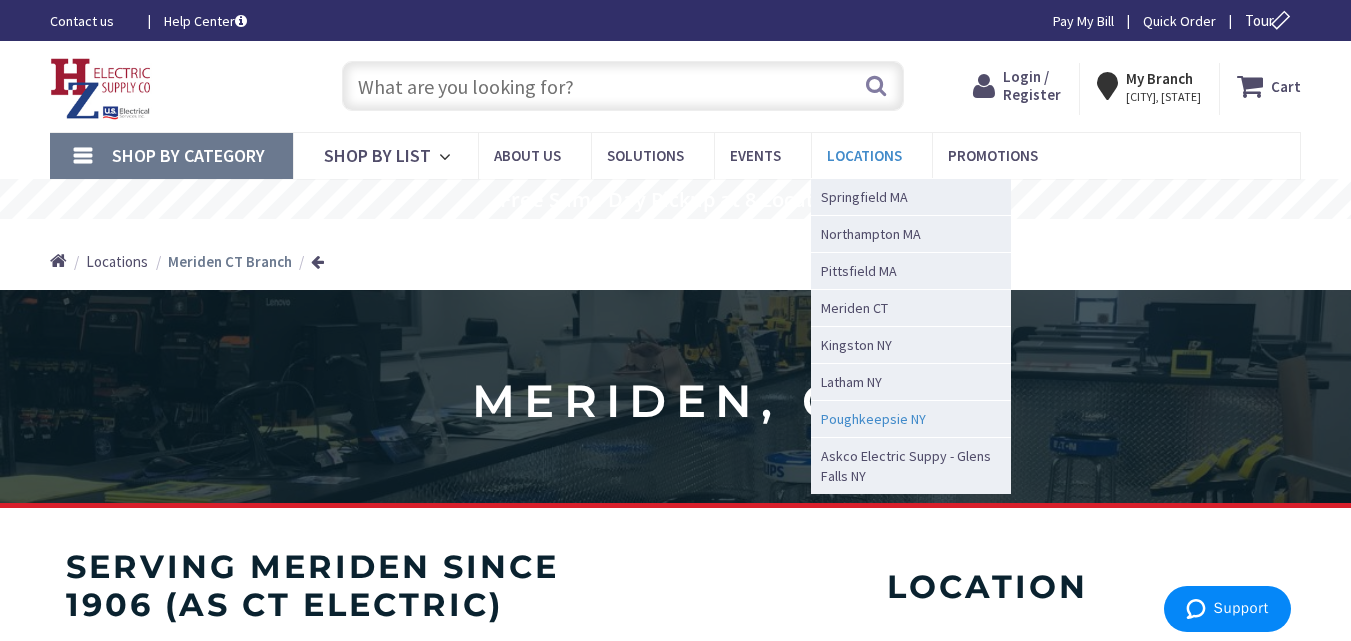 click on "Poughkeepsie NY" at bounding box center (873, 419) 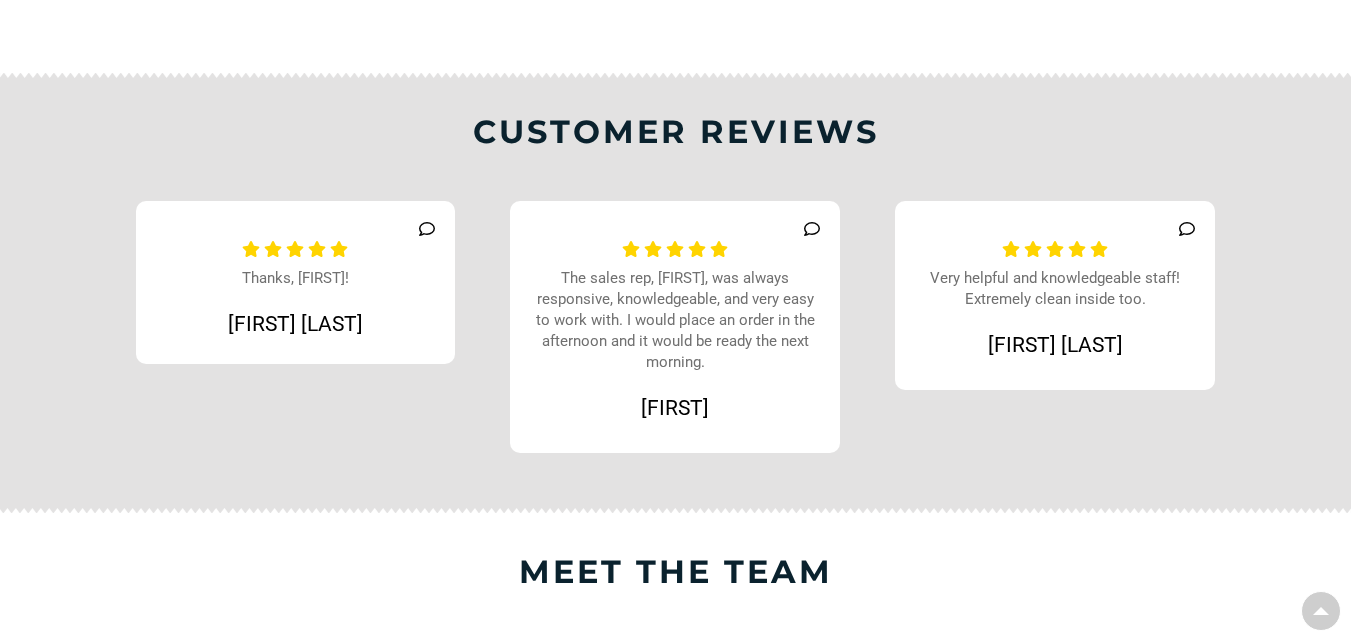 scroll, scrollTop: 1356, scrollLeft: 0, axis: vertical 